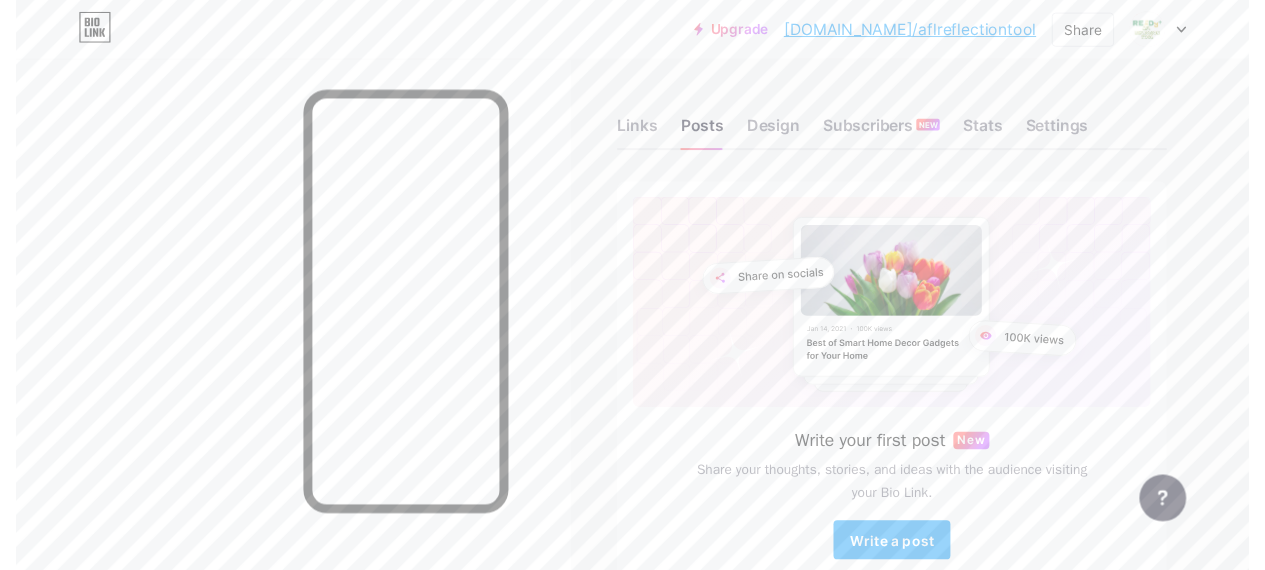 scroll, scrollTop: 0, scrollLeft: 0, axis: both 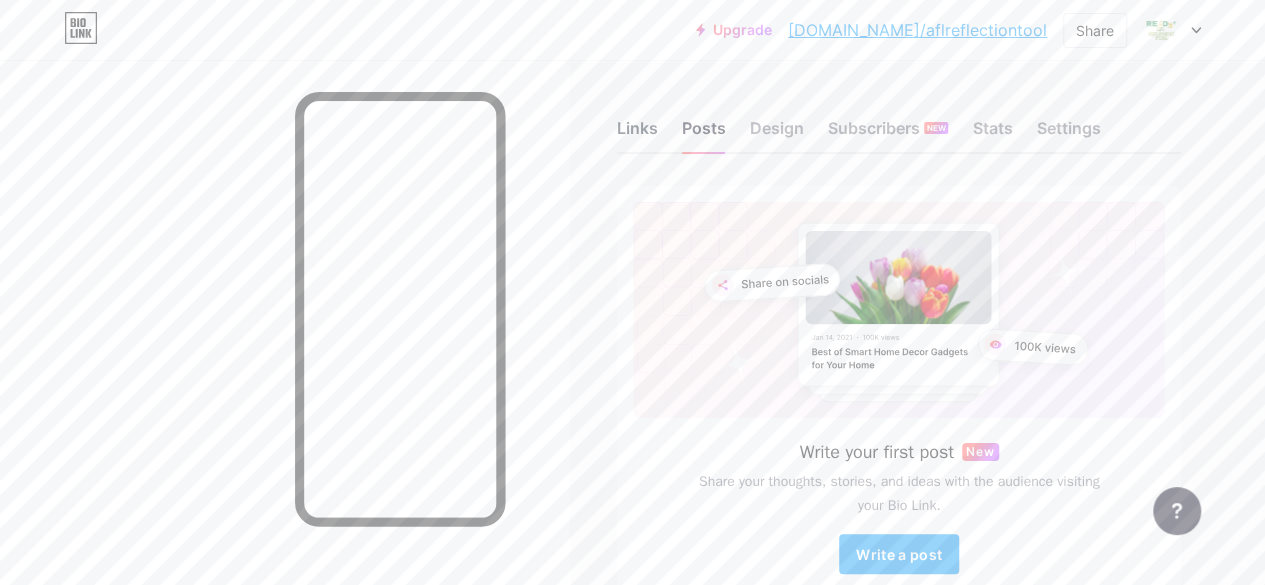 click on "Links" at bounding box center [637, 134] 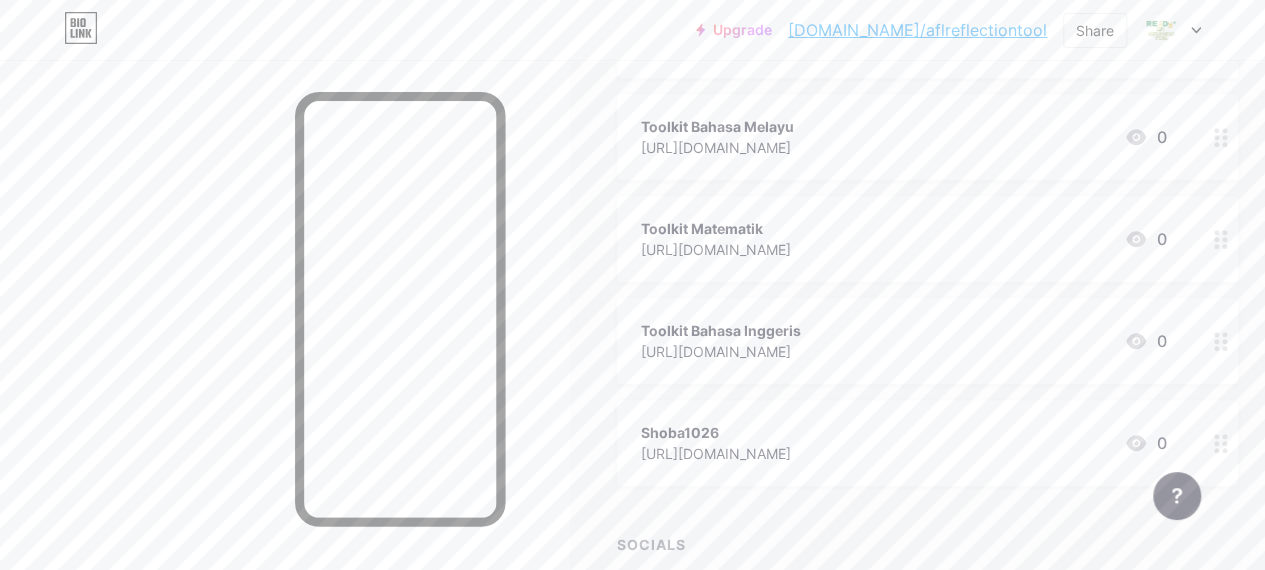 scroll, scrollTop: 653, scrollLeft: 0, axis: vertical 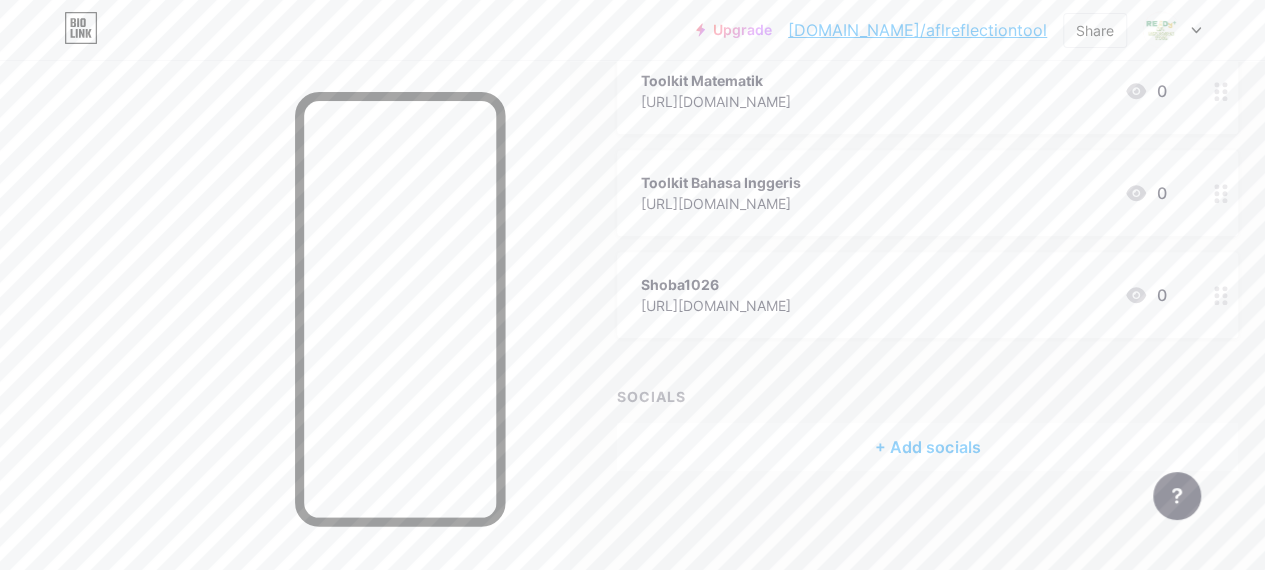 click 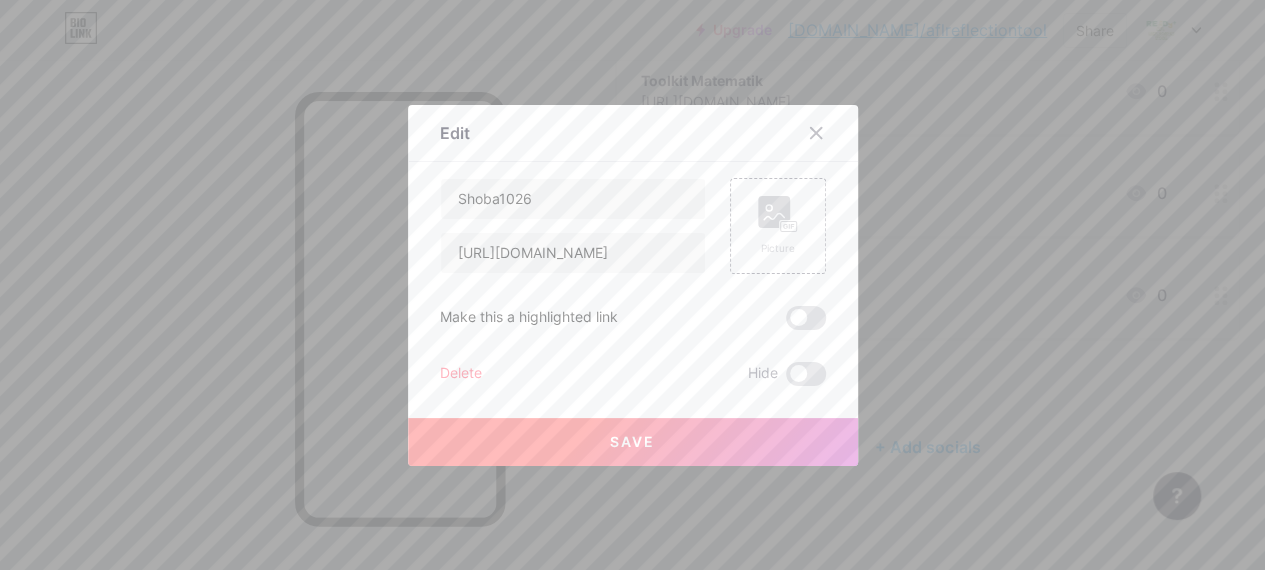 scroll, scrollTop: 638, scrollLeft: 0, axis: vertical 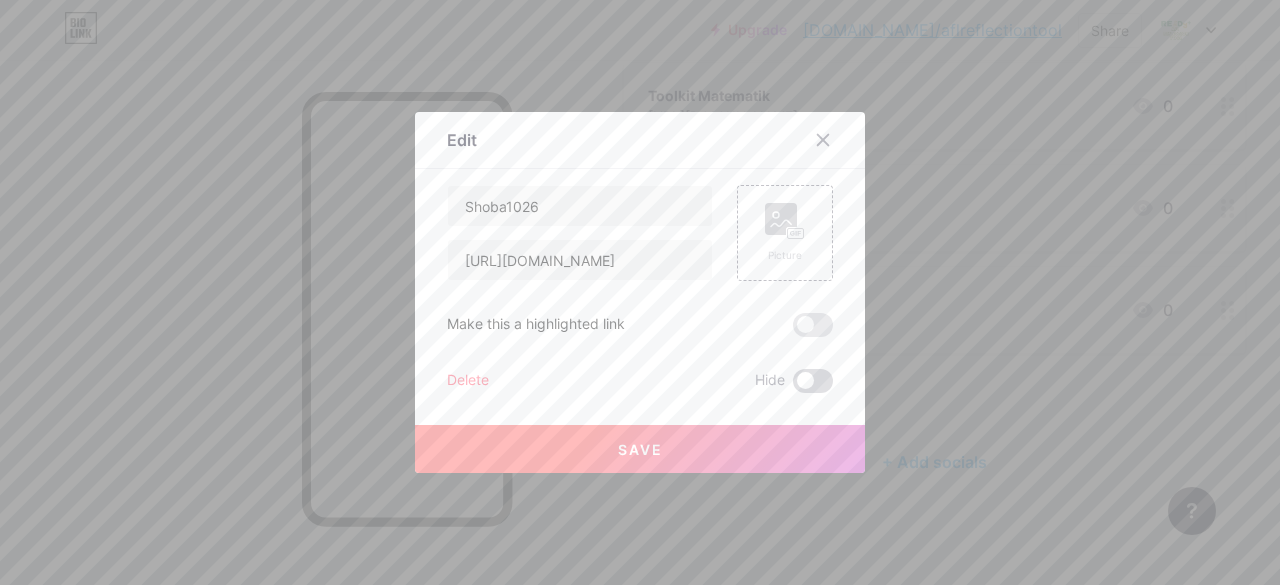 click at bounding box center (813, 381) 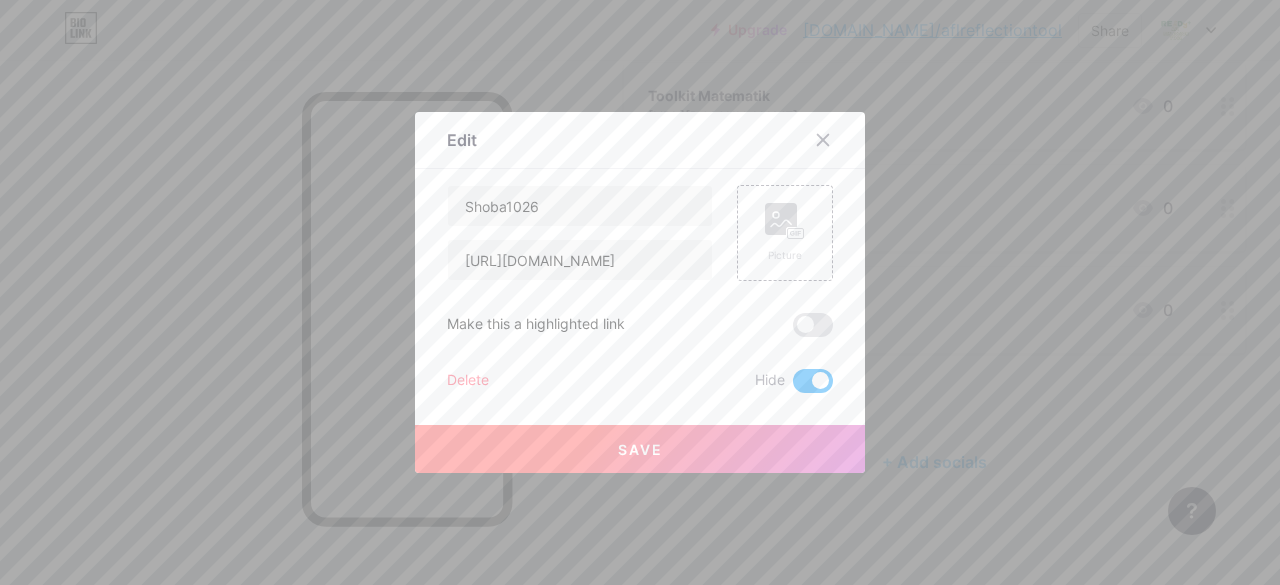 click on "Save" at bounding box center [640, 449] 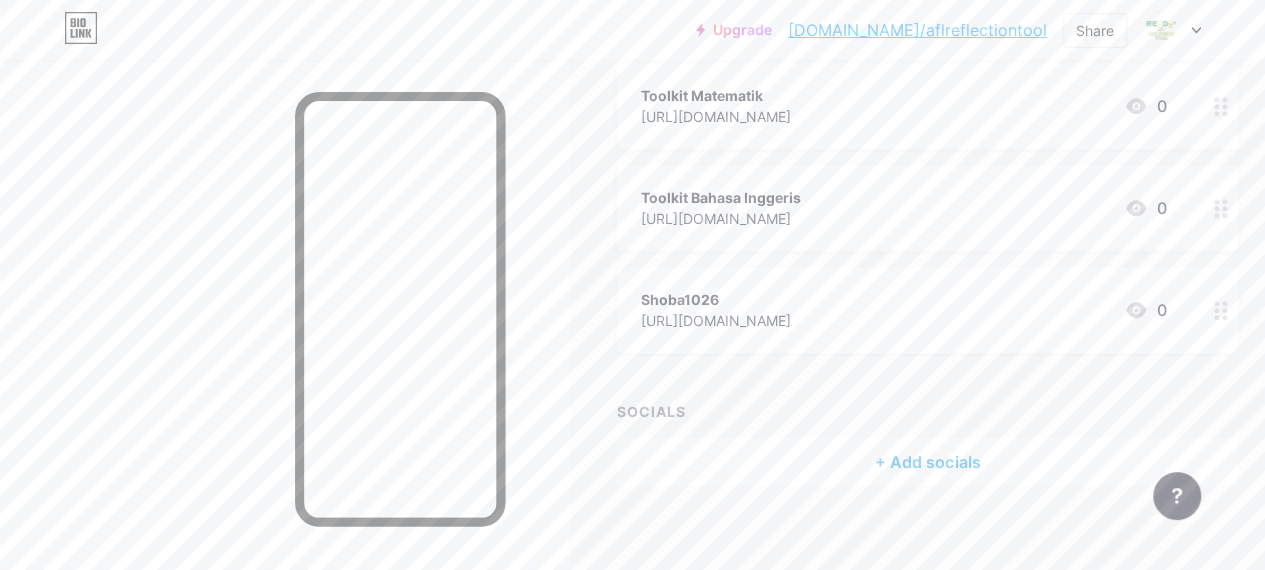 click 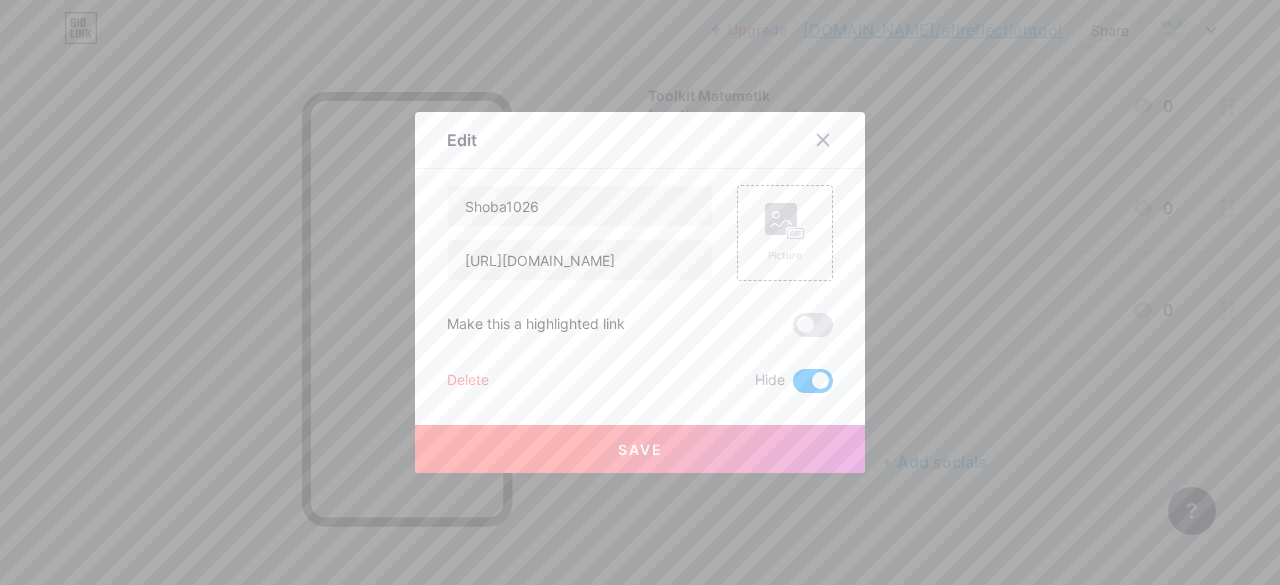 click on "Delete" at bounding box center (468, 381) 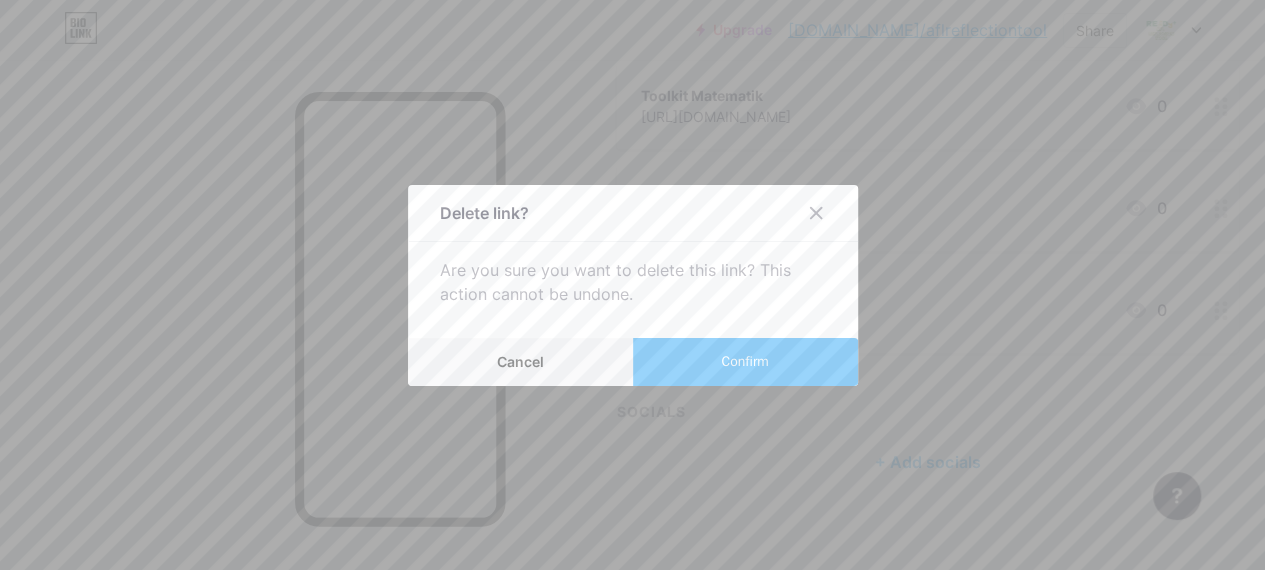 click on "Confirm" at bounding box center [744, 361] 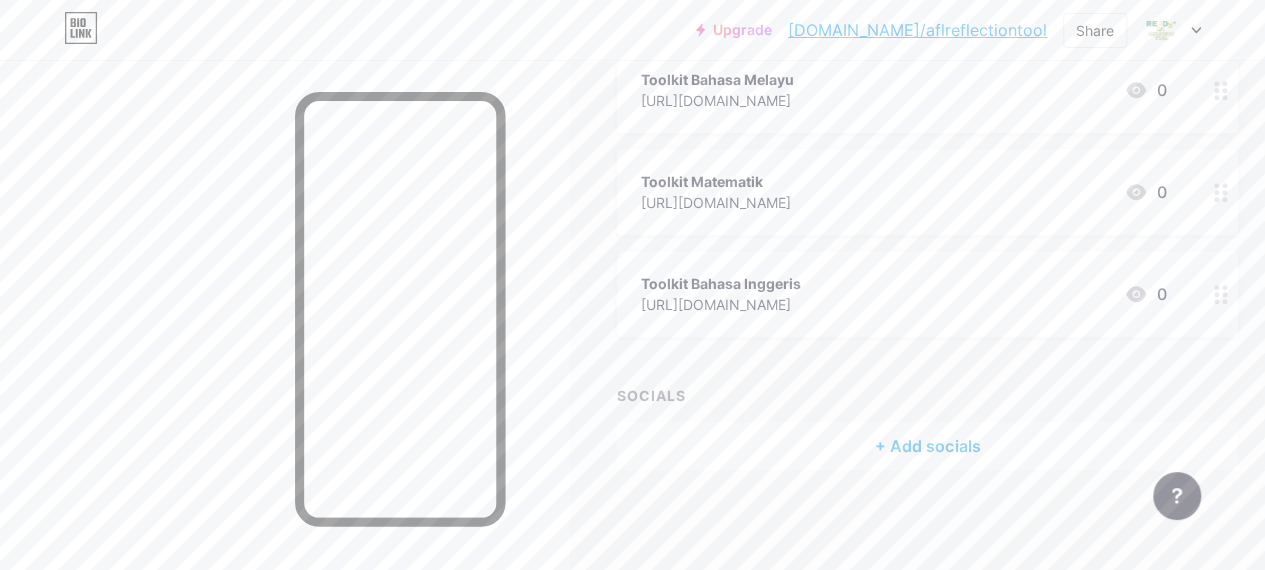 scroll, scrollTop: 551, scrollLeft: 0, axis: vertical 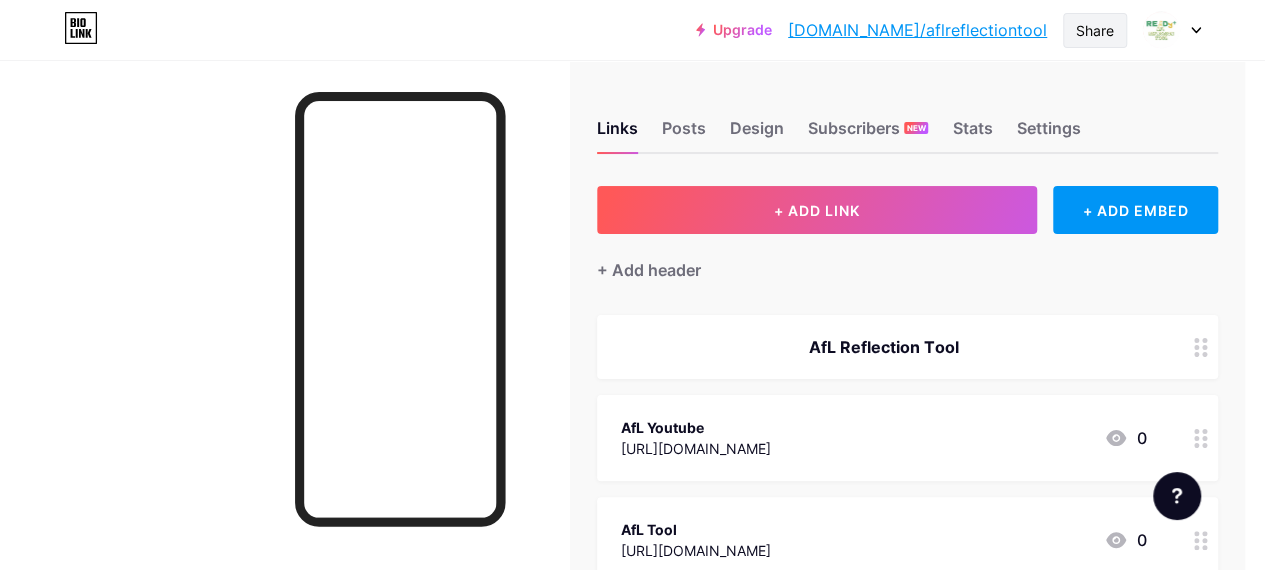 click on "Share" at bounding box center (1095, 30) 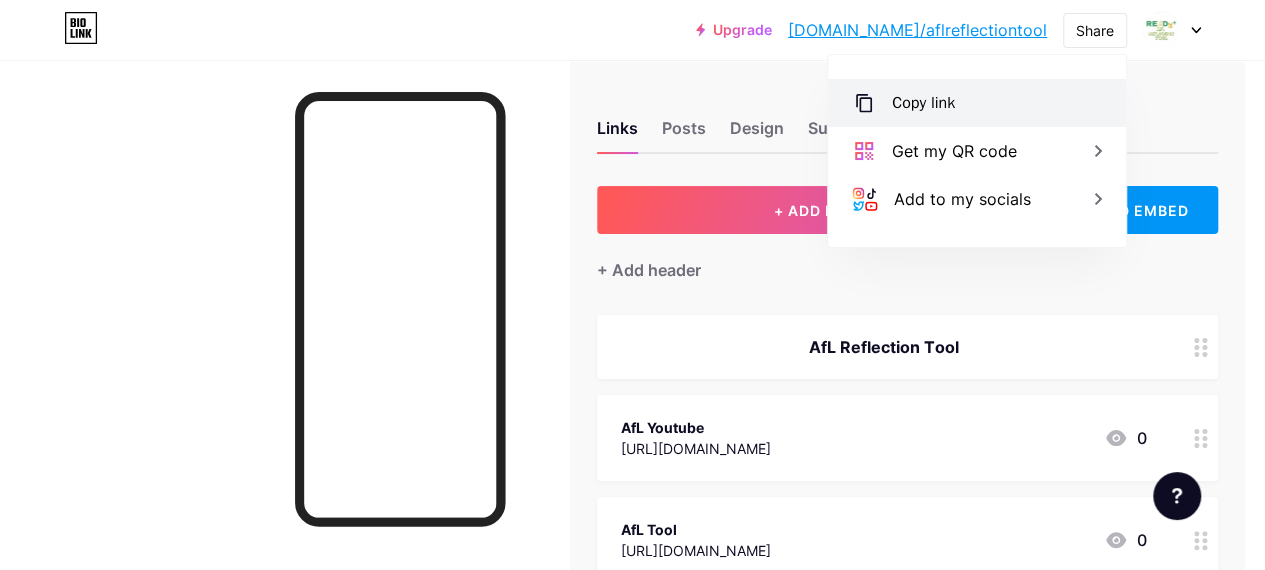 click on "Copy link" at bounding box center (923, 103) 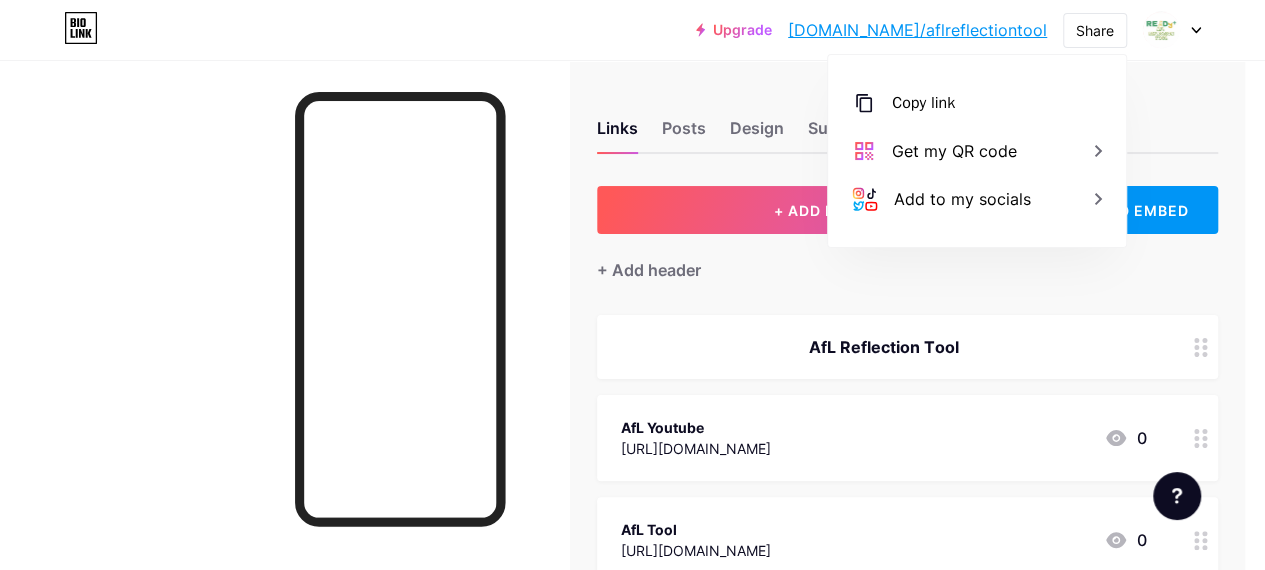 click at bounding box center (284, 345) 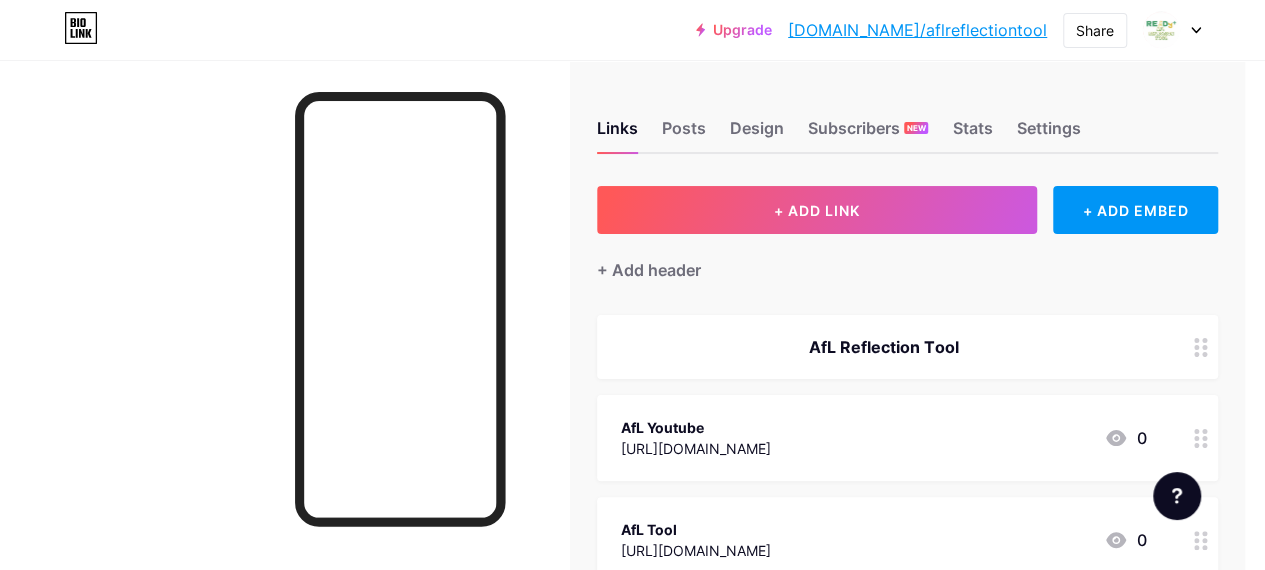 click 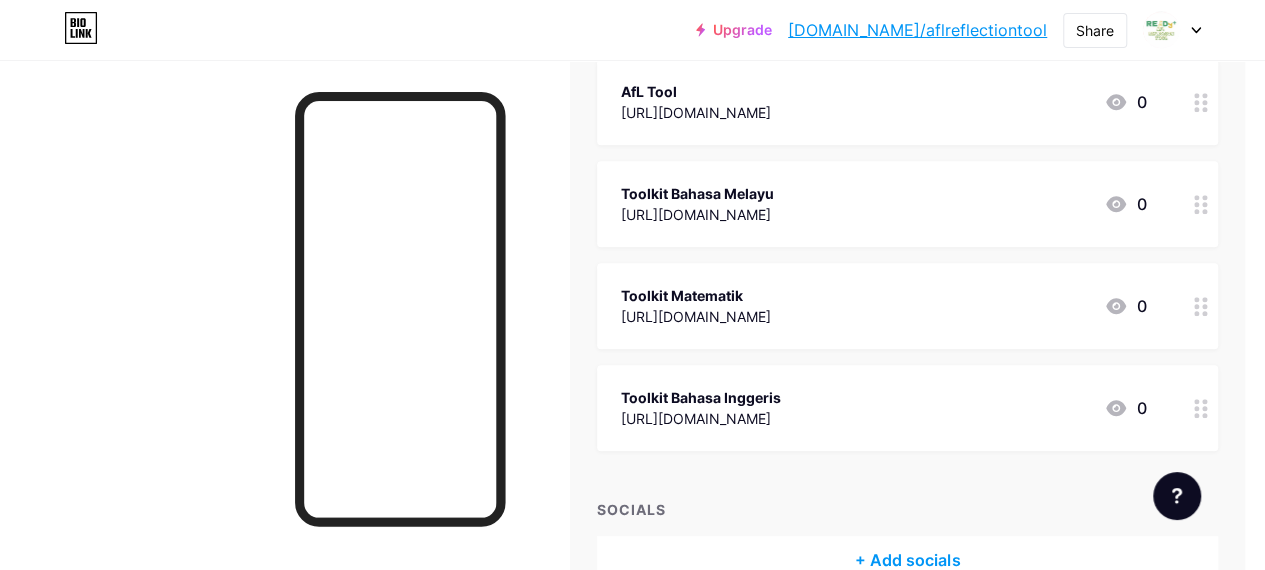 scroll, scrollTop: 551, scrollLeft: 20, axis: both 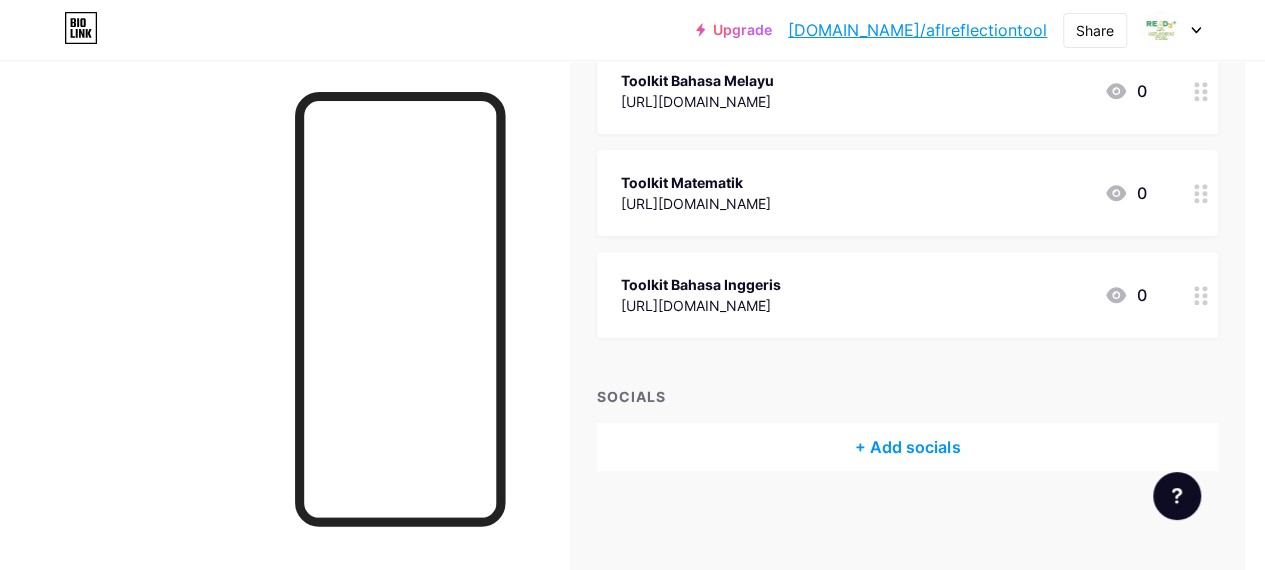click on "SOCIALS" at bounding box center [907, 396] 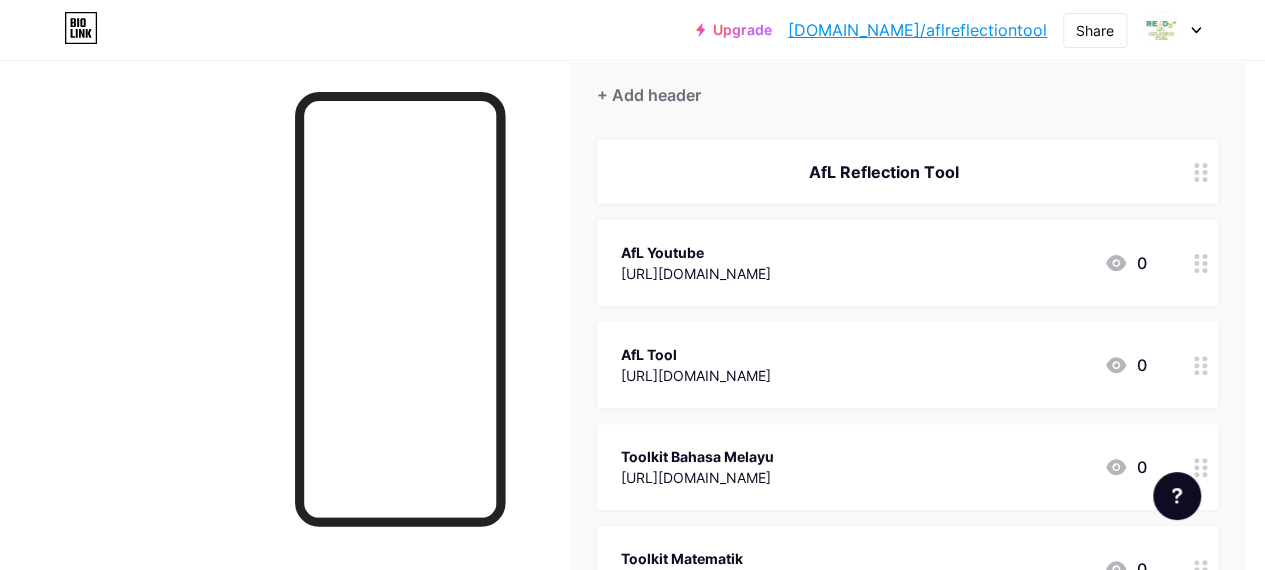 scroll, scrollTop: 0, scrollLeft: 20, axis: horizontal 